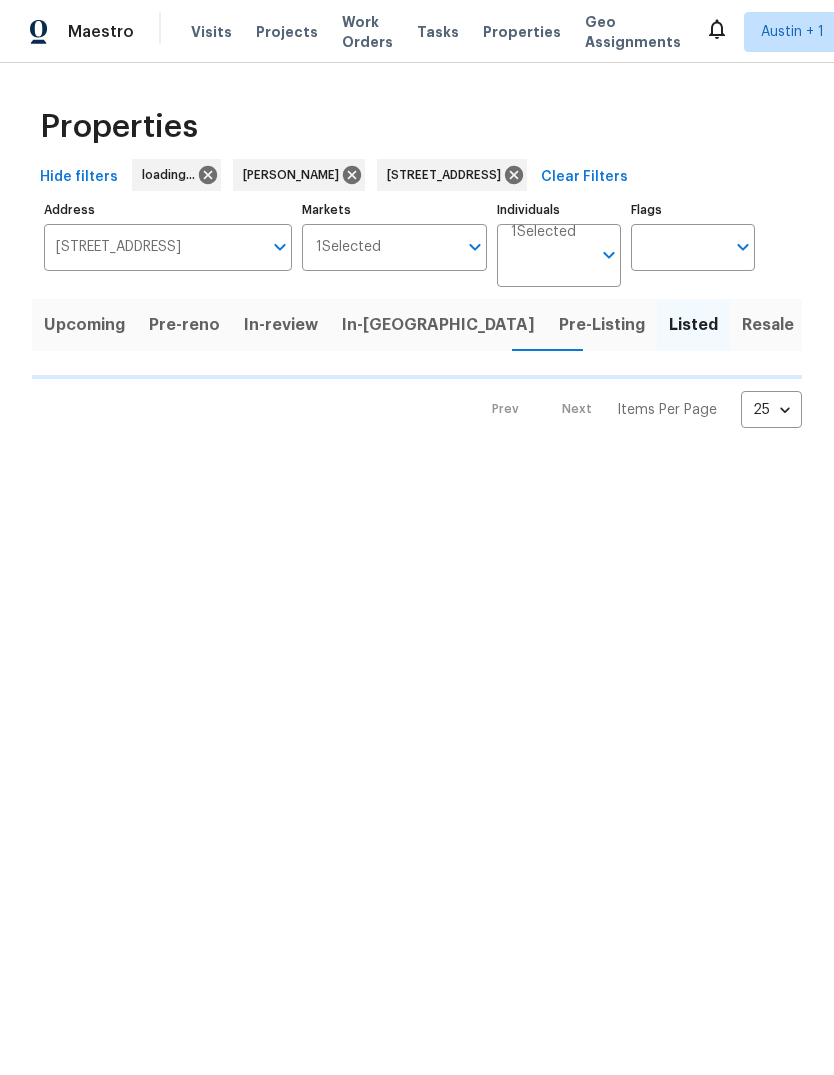 scroll, scrollTop: 0, scrollLeft: 0, axis: both 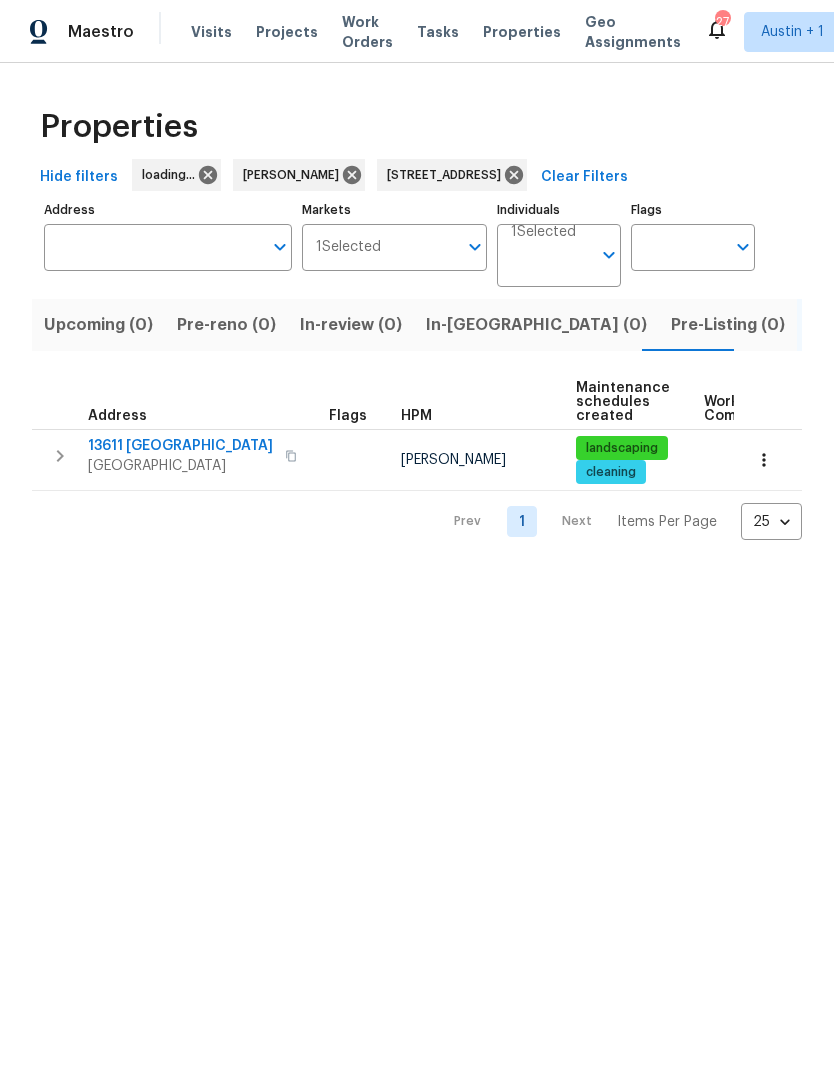 type on "13611 Drakewood San Antonio TX 78247" 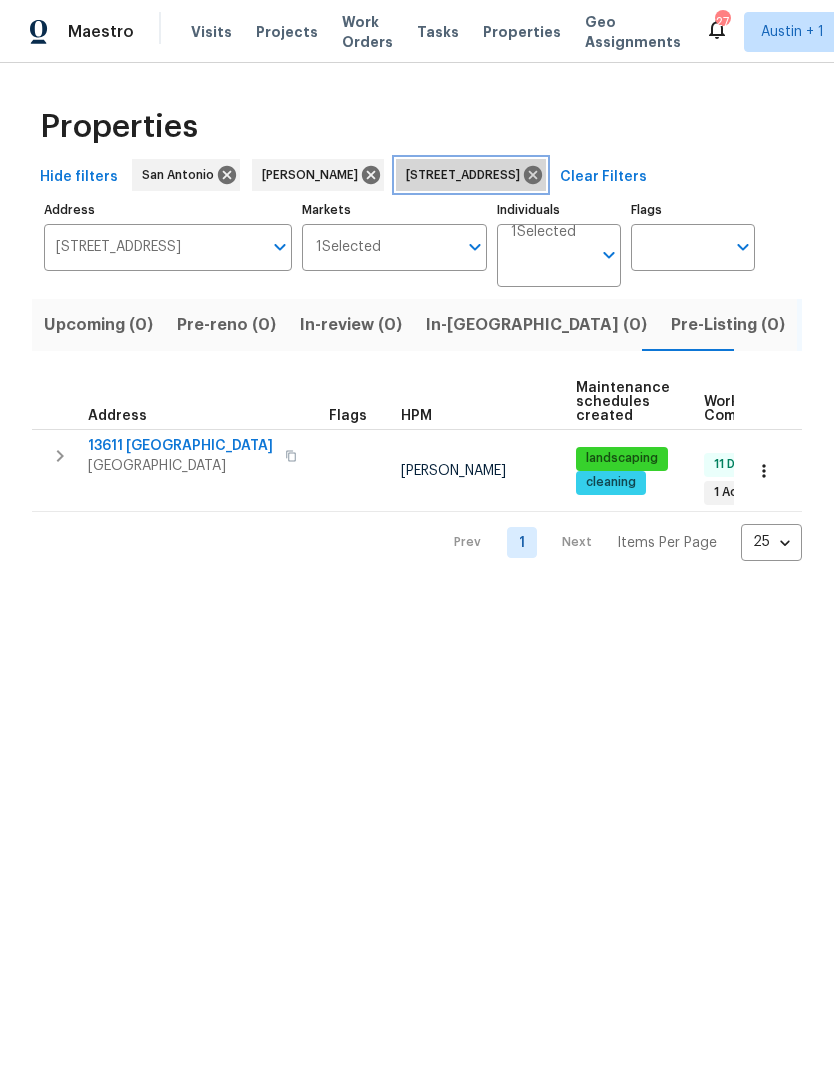 click 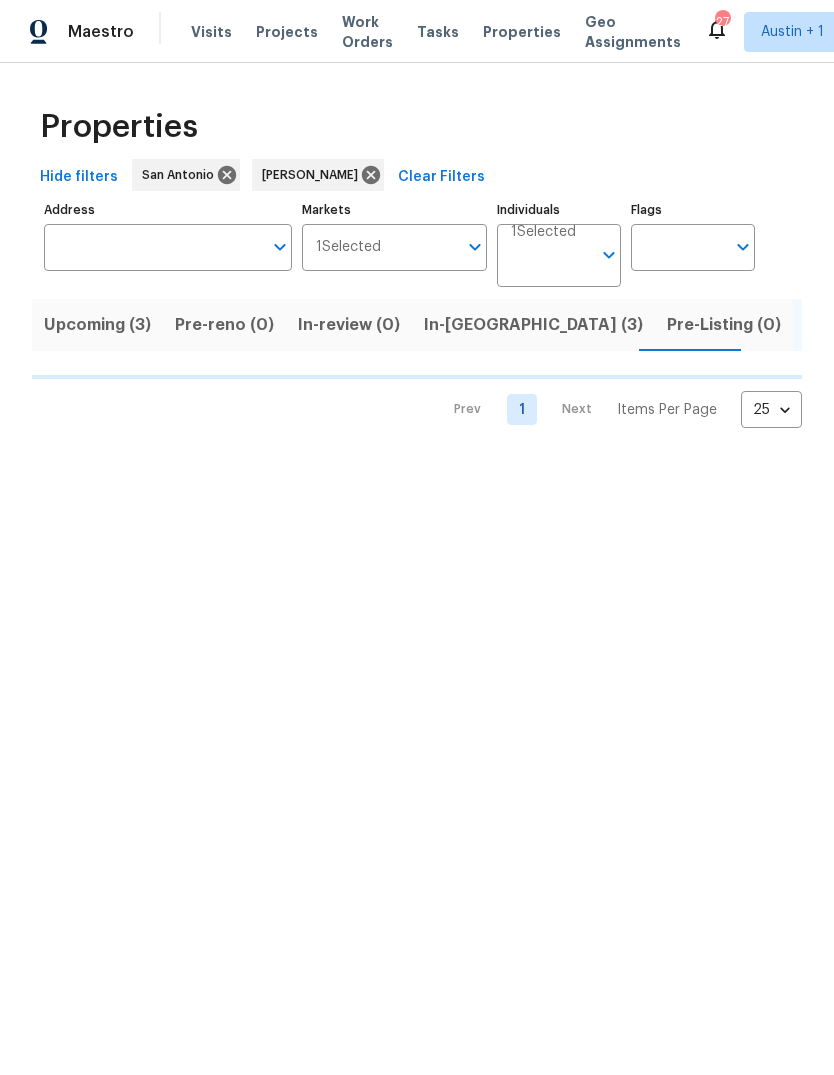click on "In-reno (3)" at bounding box center (533, 325) 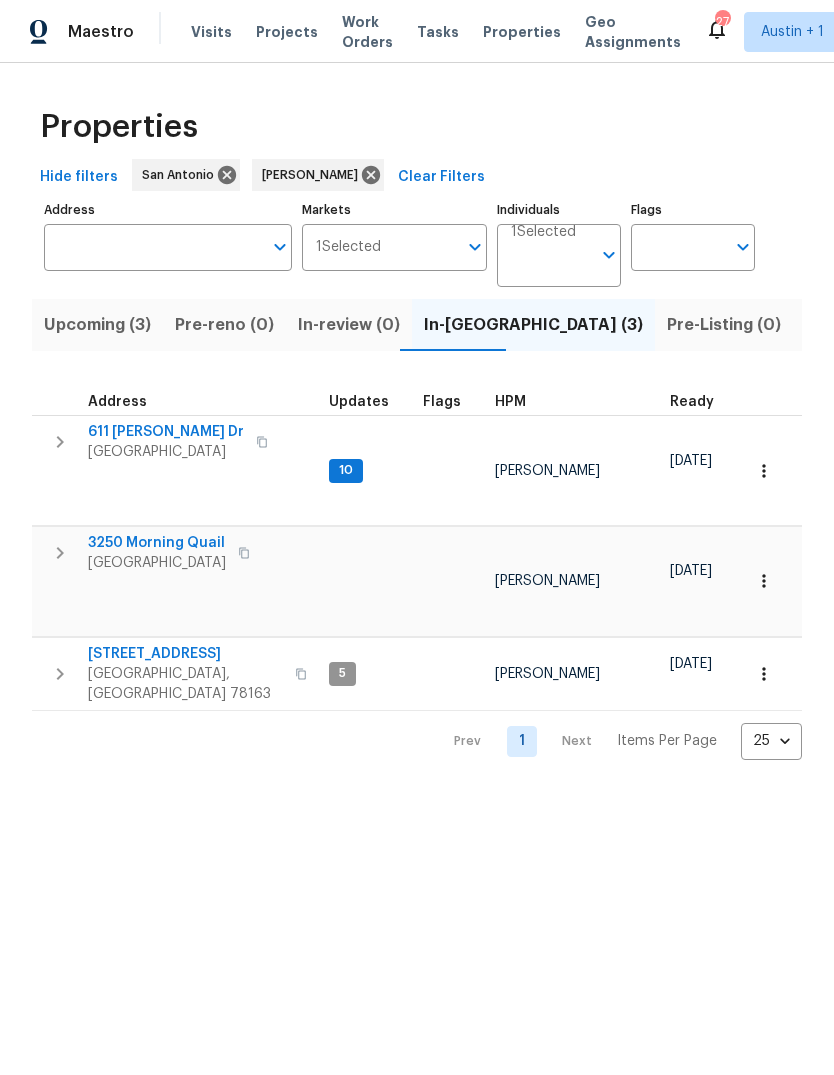 click on "New Braunfels, TX 78130" at bounding box center [166, 452] 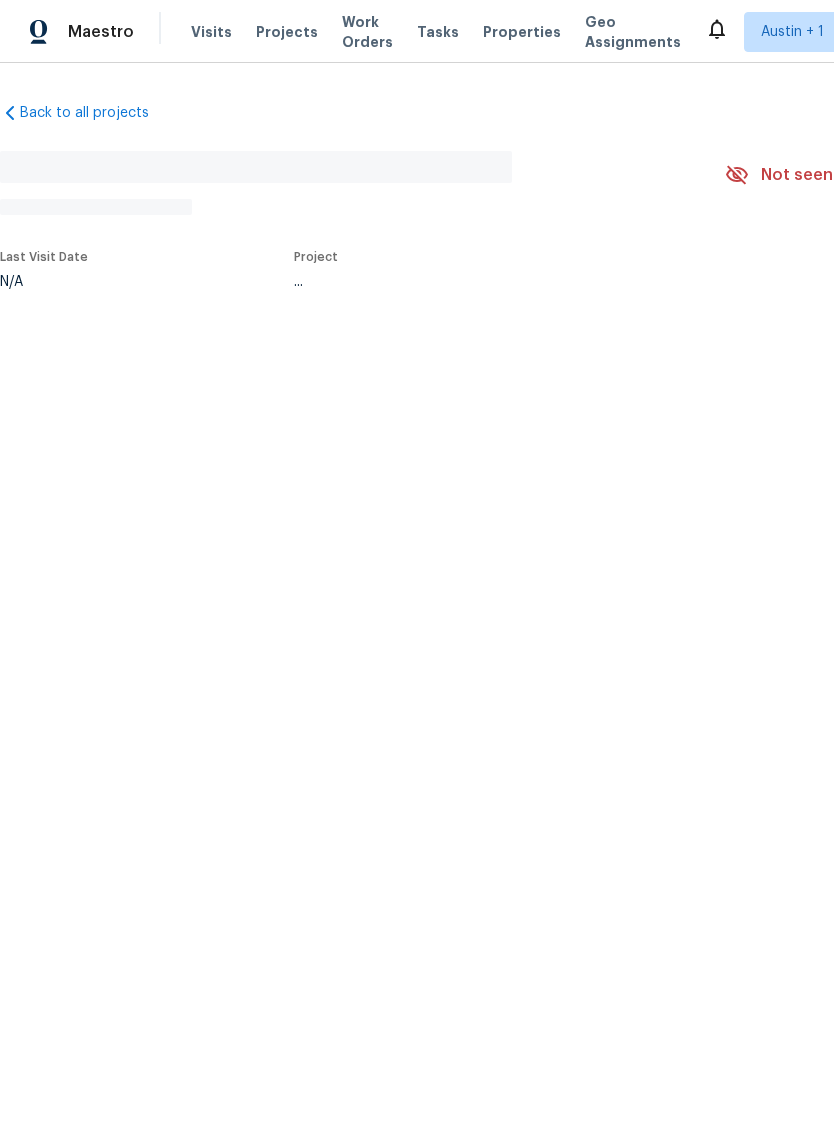 scroll, scrollTop: 0, scrollLeft: 0, axis: both 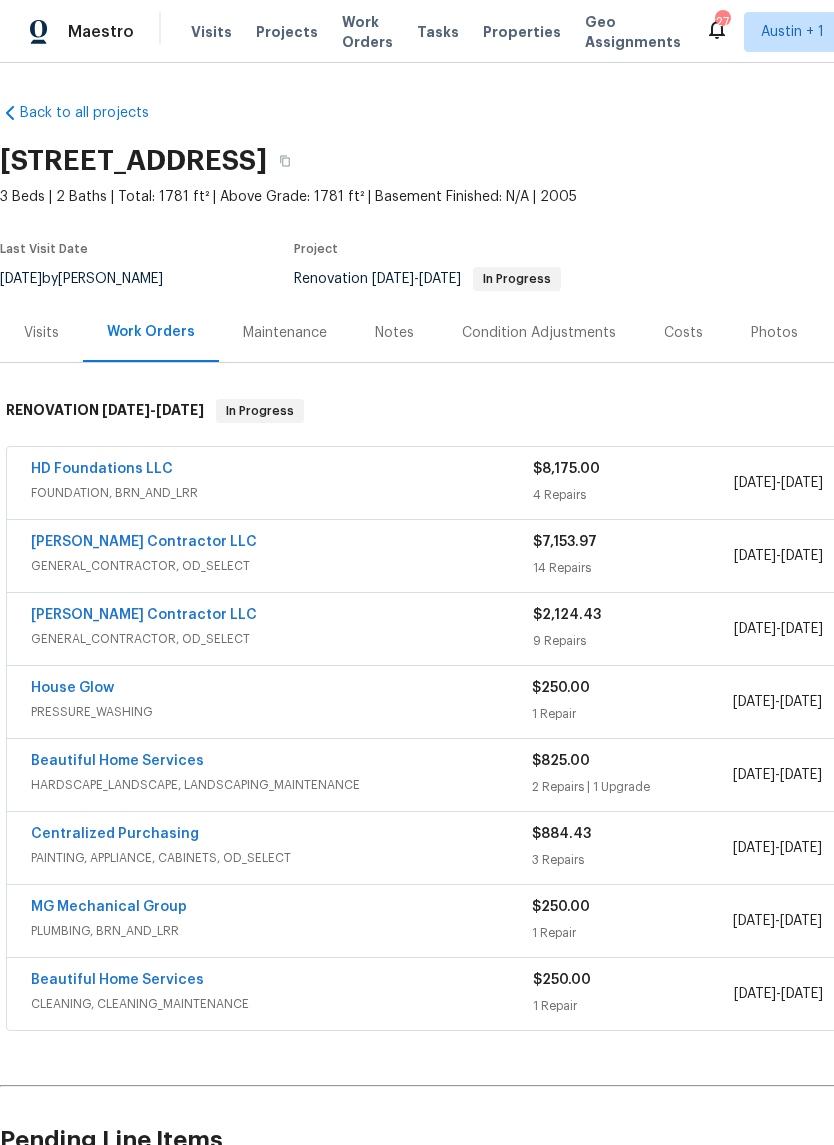 click on "[PERSON_NAME] Contractor LLC" at bounding box center (144, 542) 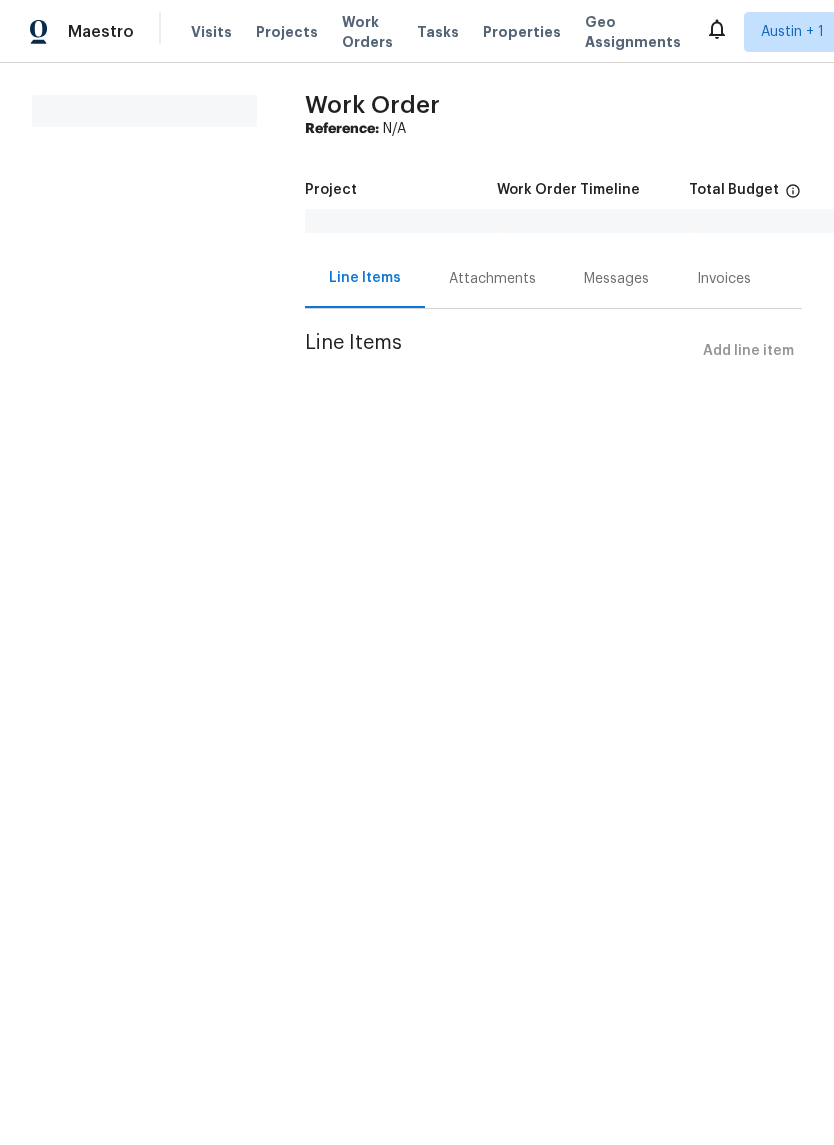 scroll, scrollTop: 0, scrollLeft: 0, axis: both 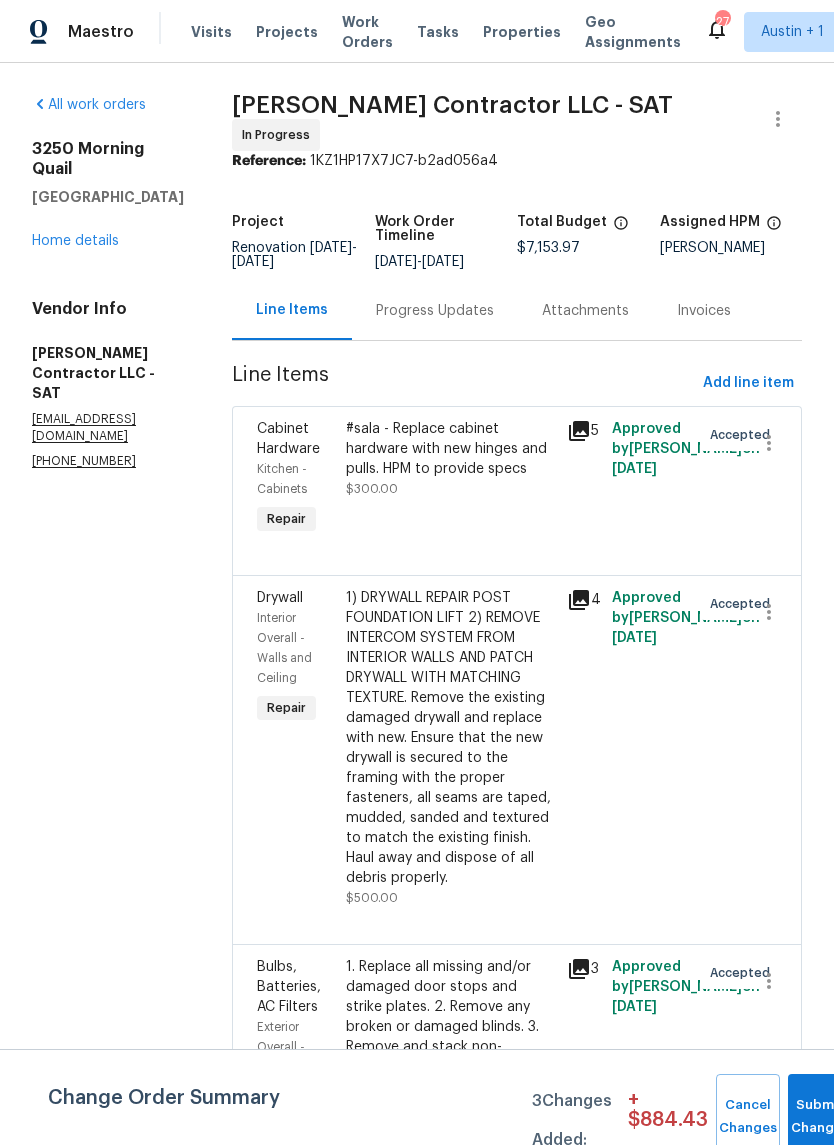 click on "Home details" at bounding box center (75, 241) 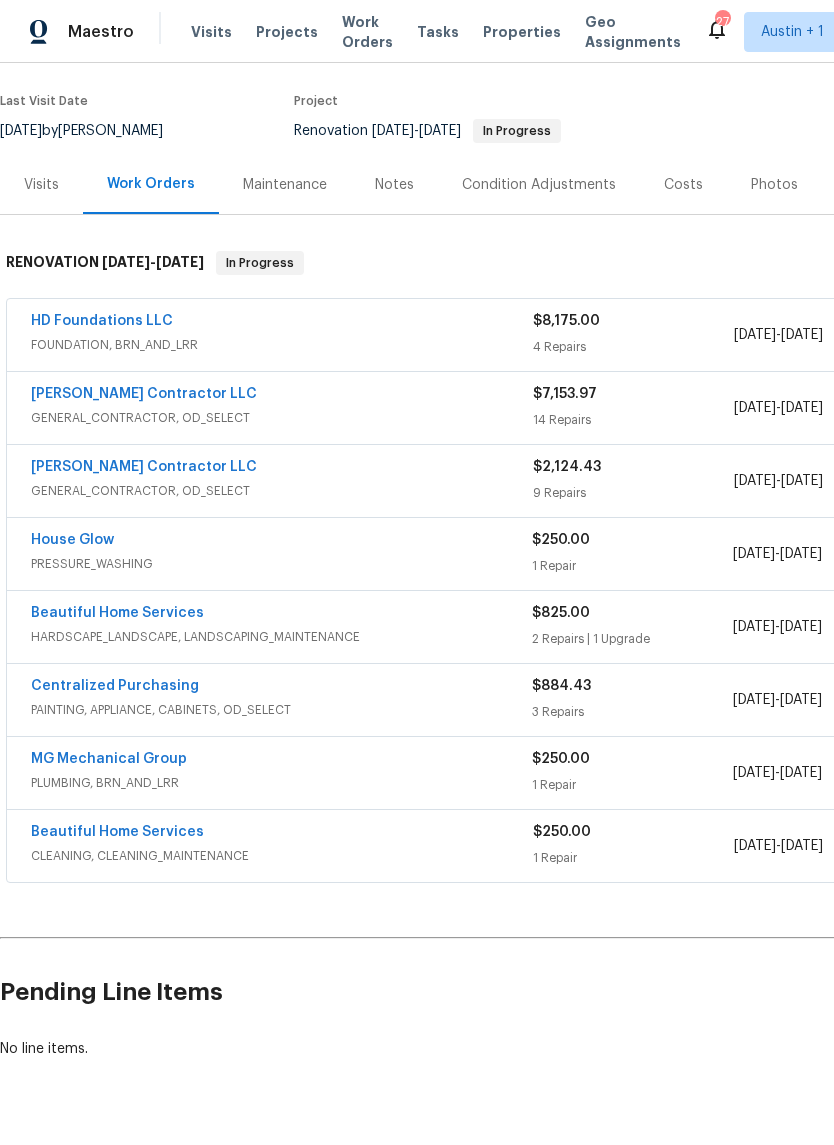 scroll, scrollTop: 148, scrollLeft: 0, axis: vertical 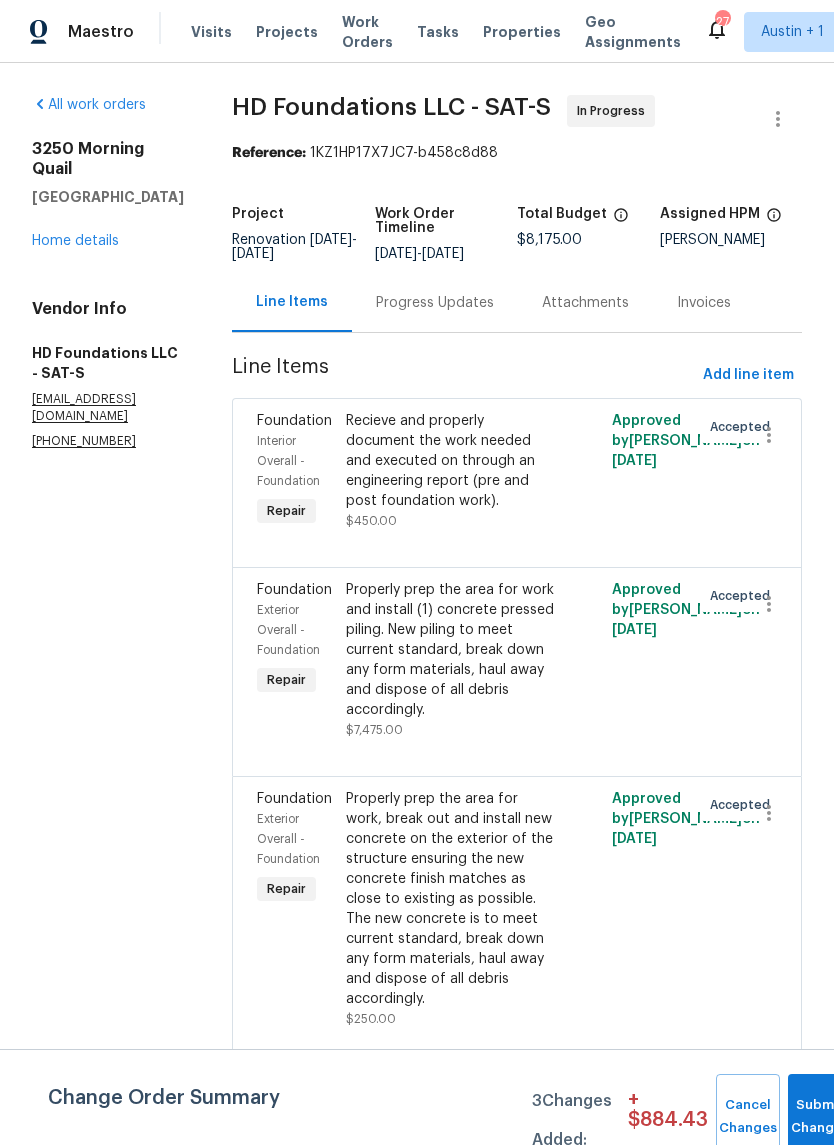 click on "Home details" at bounding box center (75, 241) 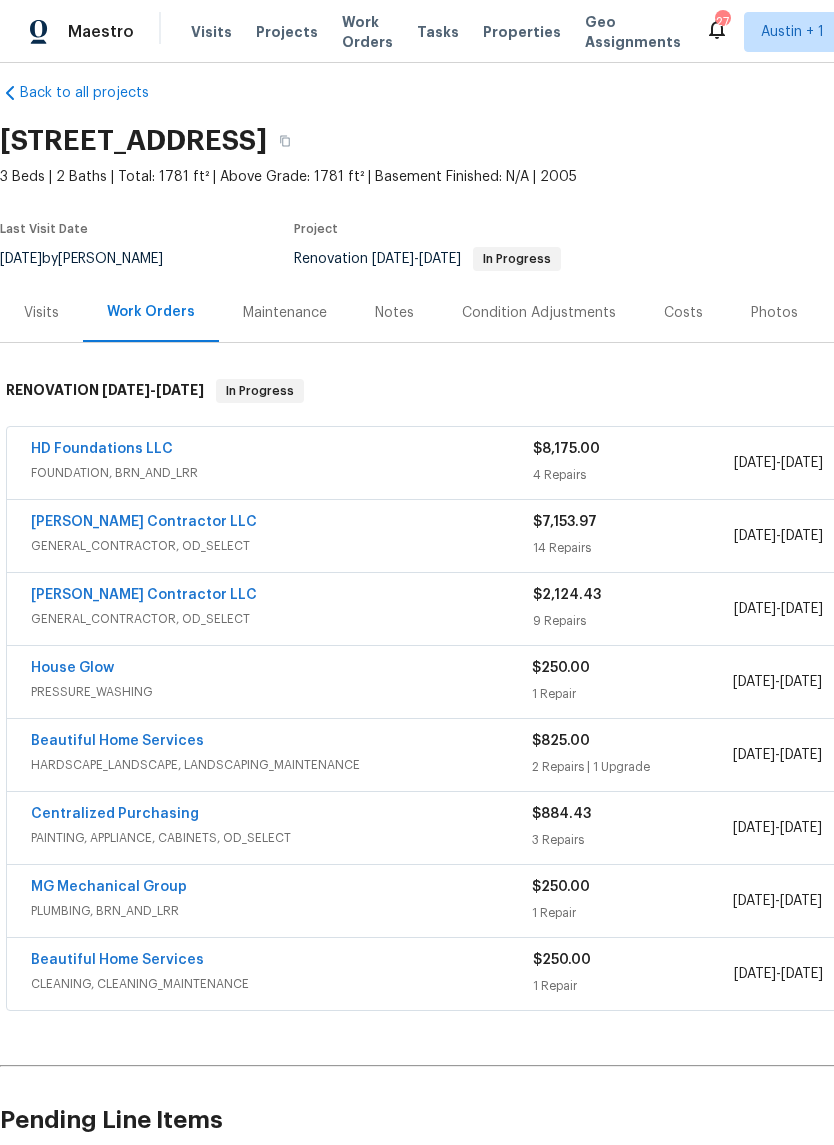 scroll, scrollTop: 21, scrollLeft: 0, axis: vertical 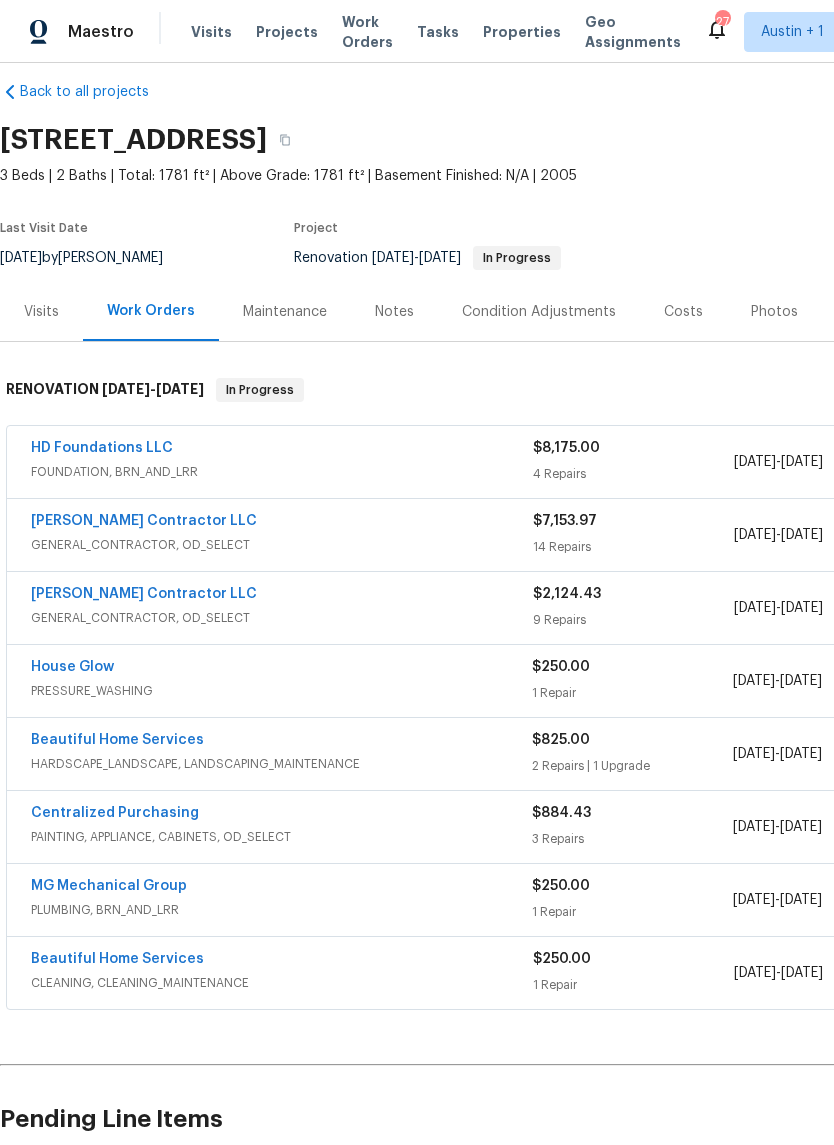 click on "[PERSON_NAME] Contractor LLC" at bounding box center [144, 521] 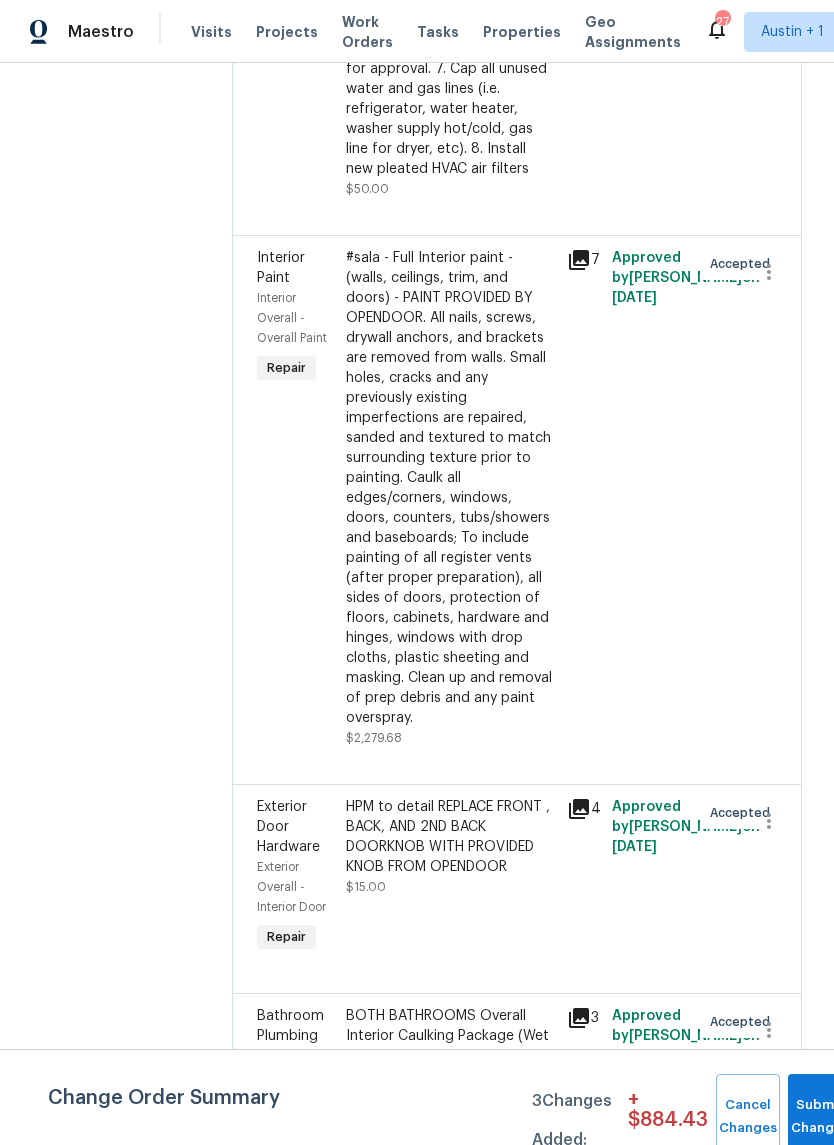 scroll, scrollTop: 1439, scrollLeft: 0, axis: vertical 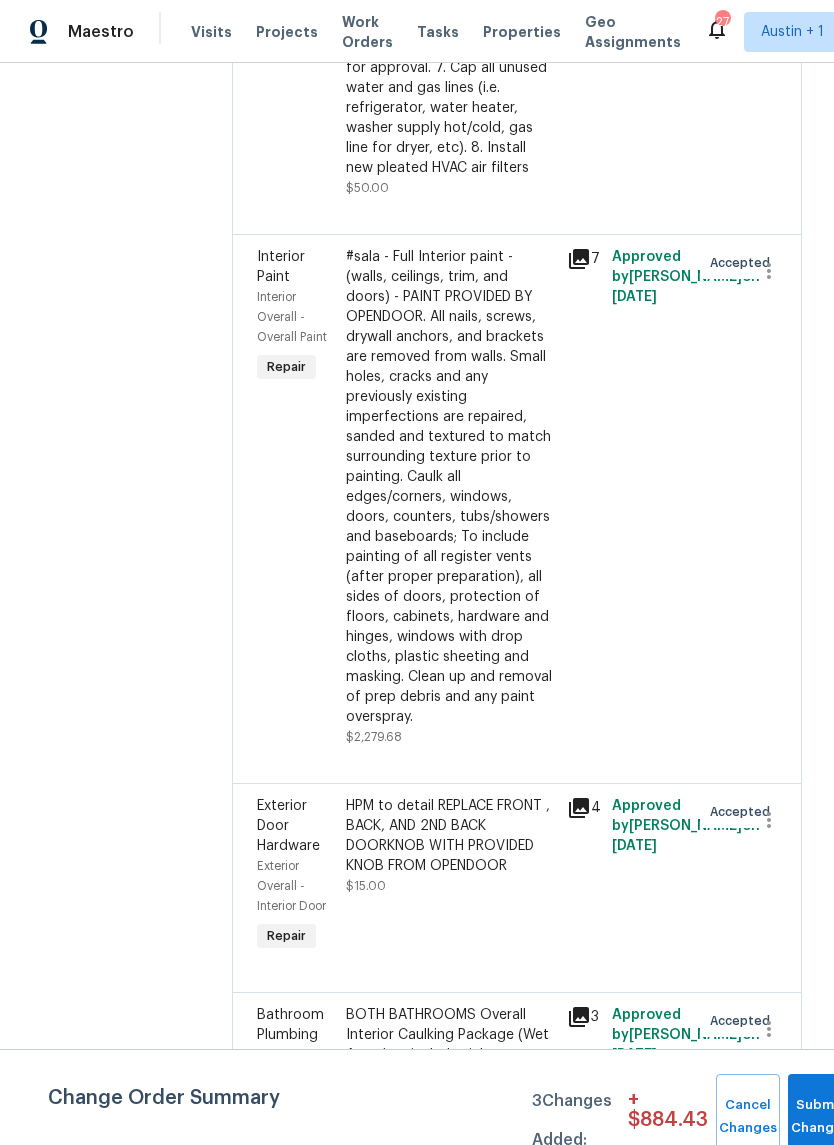 click on "#sala - Full Interior paint - (walls, ceilings, trim, and doors) - PAINT PROVIDED BY OPENDOOR. All nails, screws, drywall anchors, and brackets are removed from walls. Small holes, cracks and any previously existing imperfections are repaired, sanded and textured to match surrounding texture prior to painting. Caulk all edges/corners, windows, doors, counters, tubs/showers and baseboards; To include painting of all register vents (after proper preparation), all sides of doors, protection of floors, cabinets, hardware and hinges, windows with drop cloths, plastic sheeting and masking. Clean up and removal of prep debris and any paint overspray." at bounding box center (451, 487) 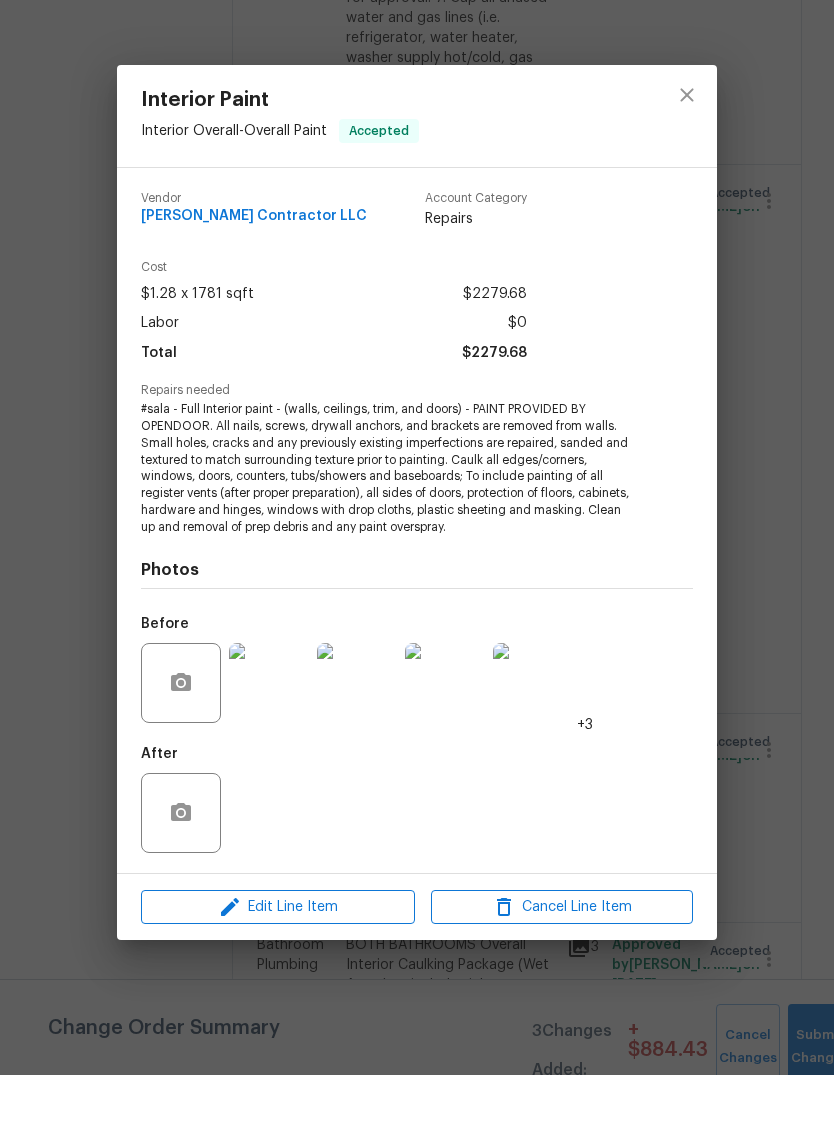 scroll, scrollTop: 49, scrollLeft: 0, axis: vertical 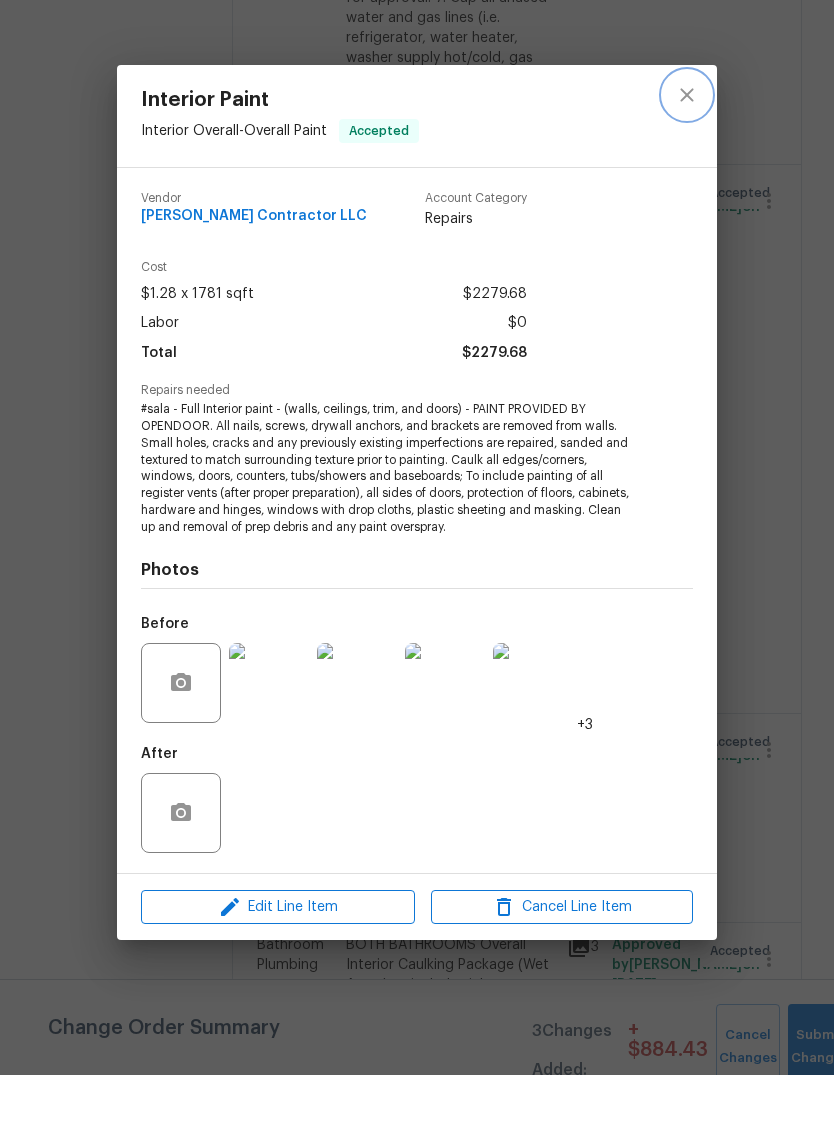 click at bounding box center [687, 165] 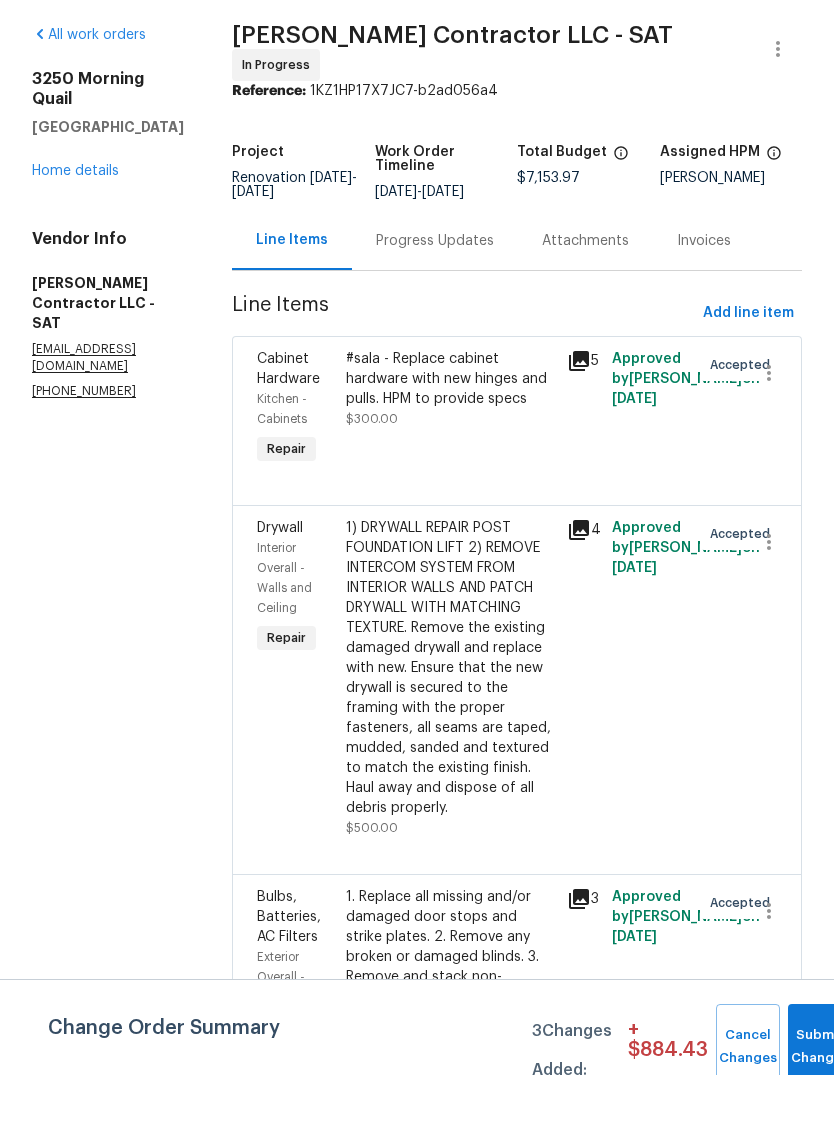 scroll, scrollTop: -2, scrollLeft: 0, axis: vertical 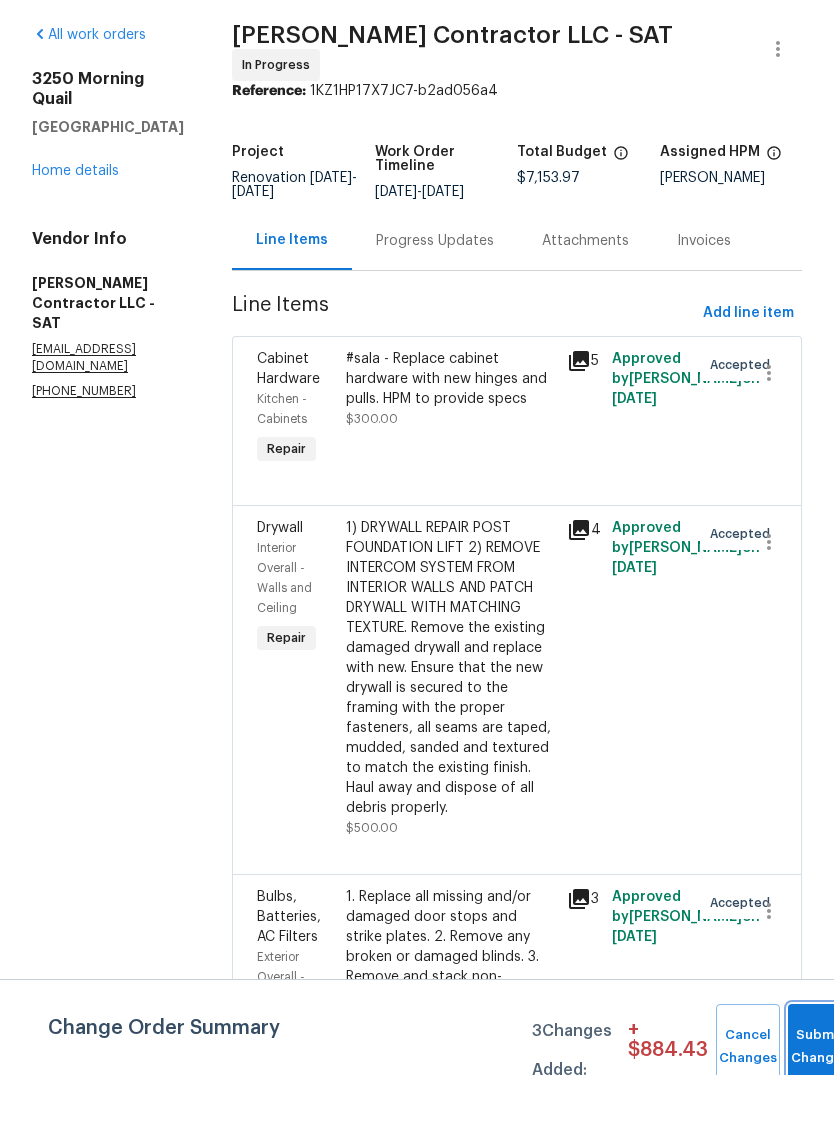 click on "Submit Changes" at bounding box center [820, 1117] 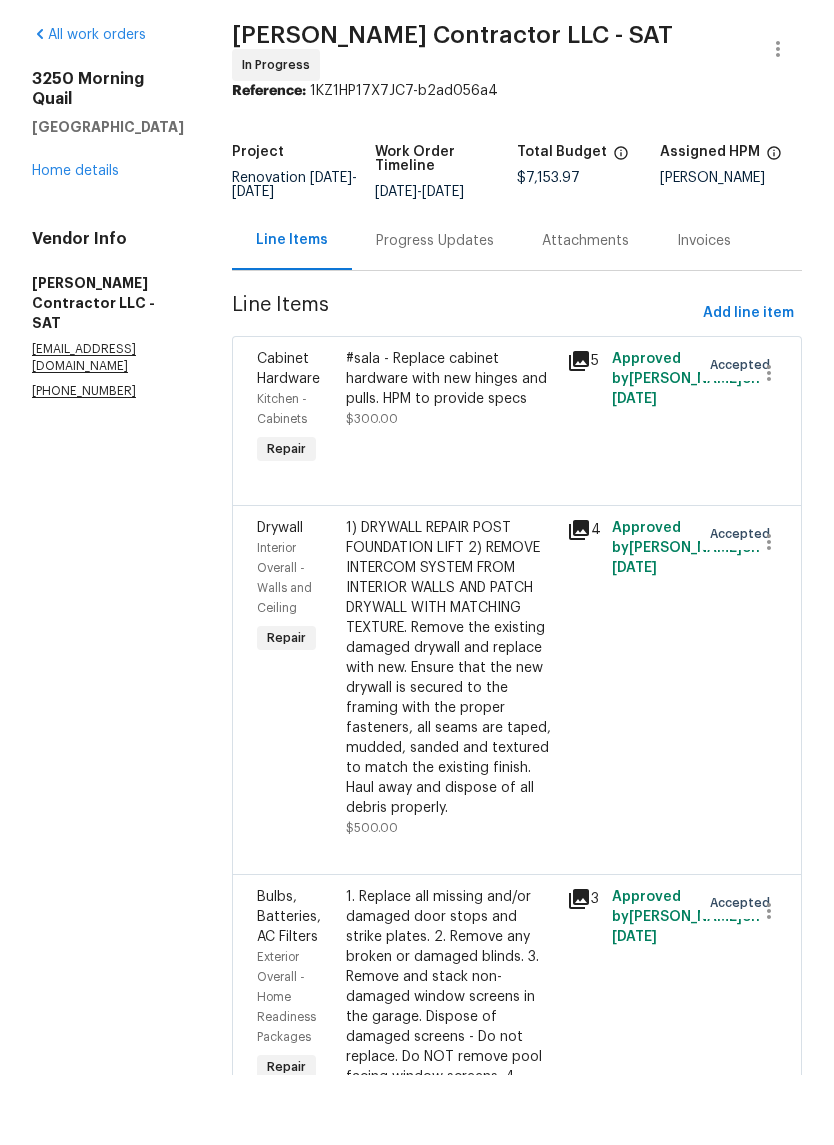 click on "Home details" at bounding box center [75, 241] 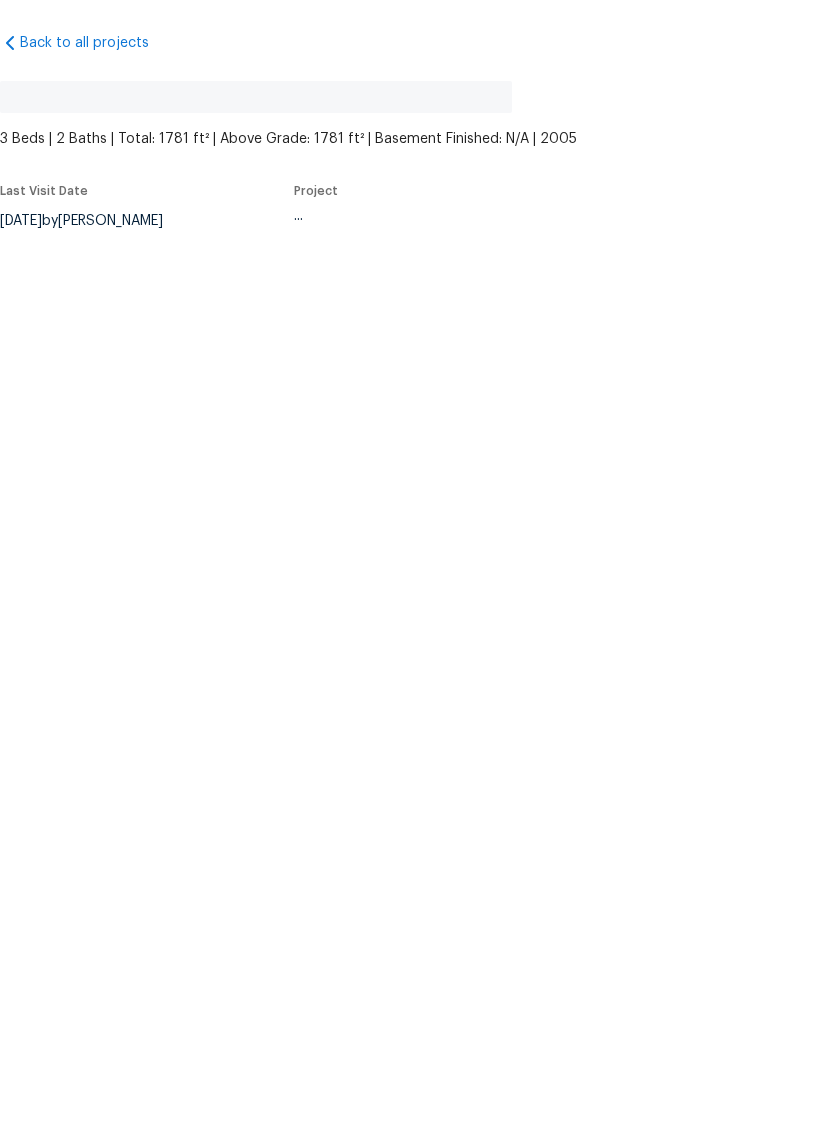 scroll, scrollTop: 0, scrollLeft: 0, axis: both 